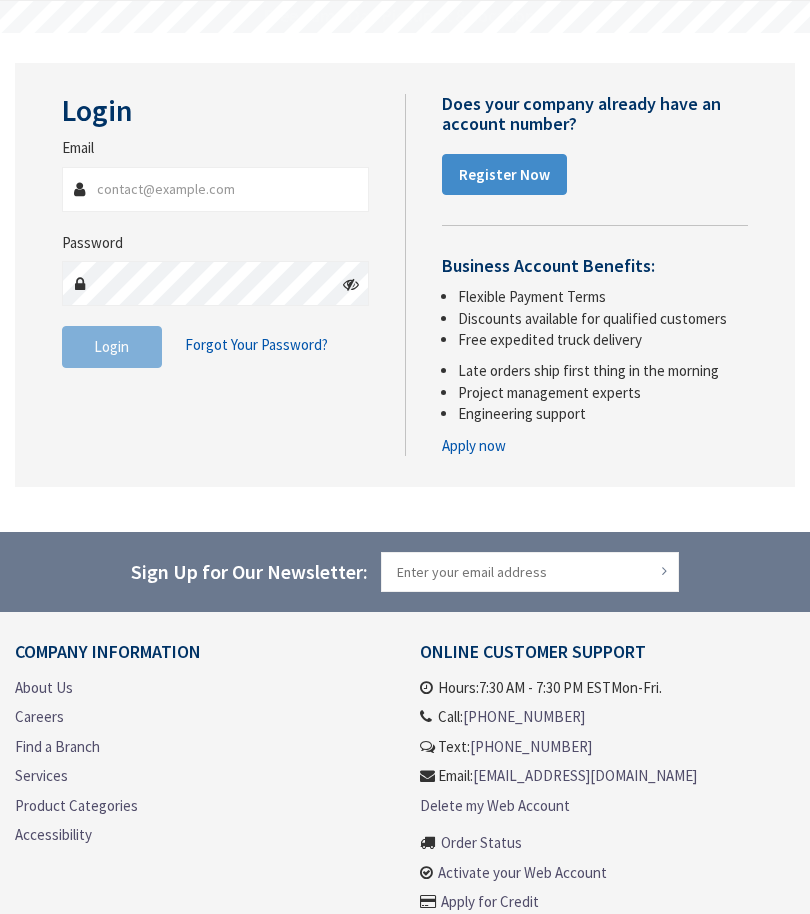 scroll, scrollTop: 0, scrollLeft: 0, axis: both 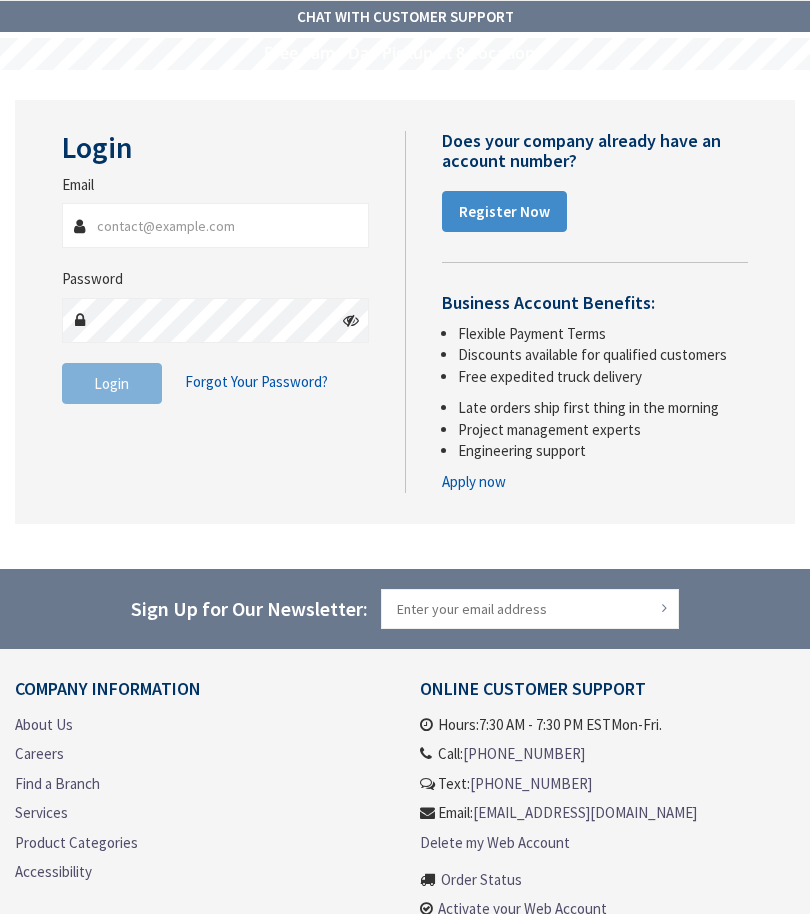 type on "[STREET_ADDRESS]" 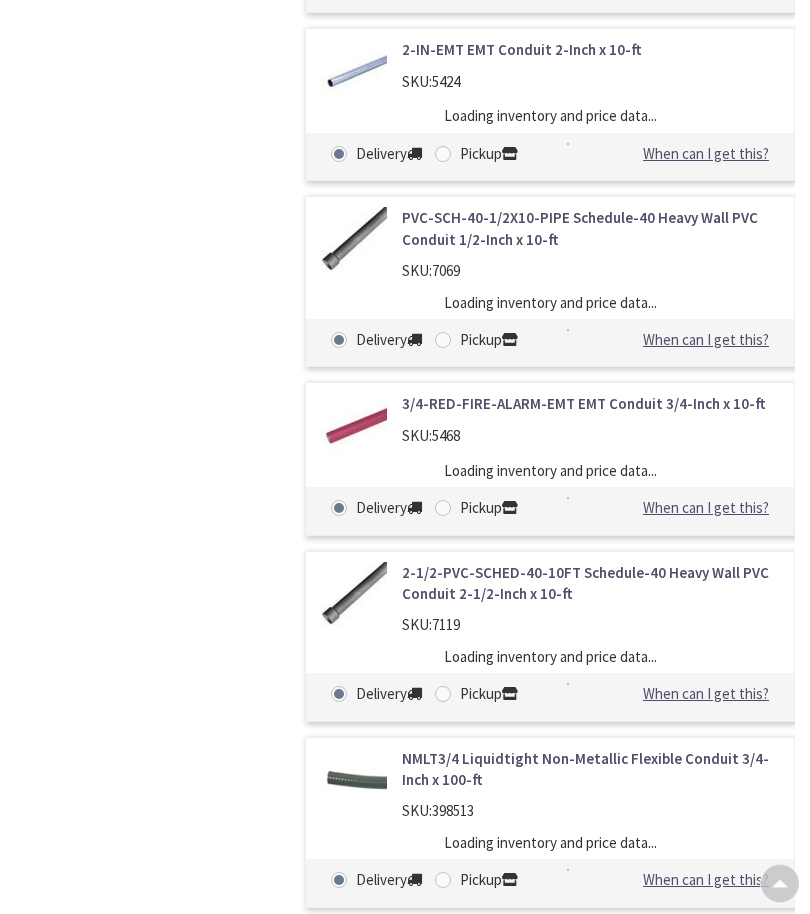 scroll, scrollTop: 4240, scrollLeft: 0, axis: vertical 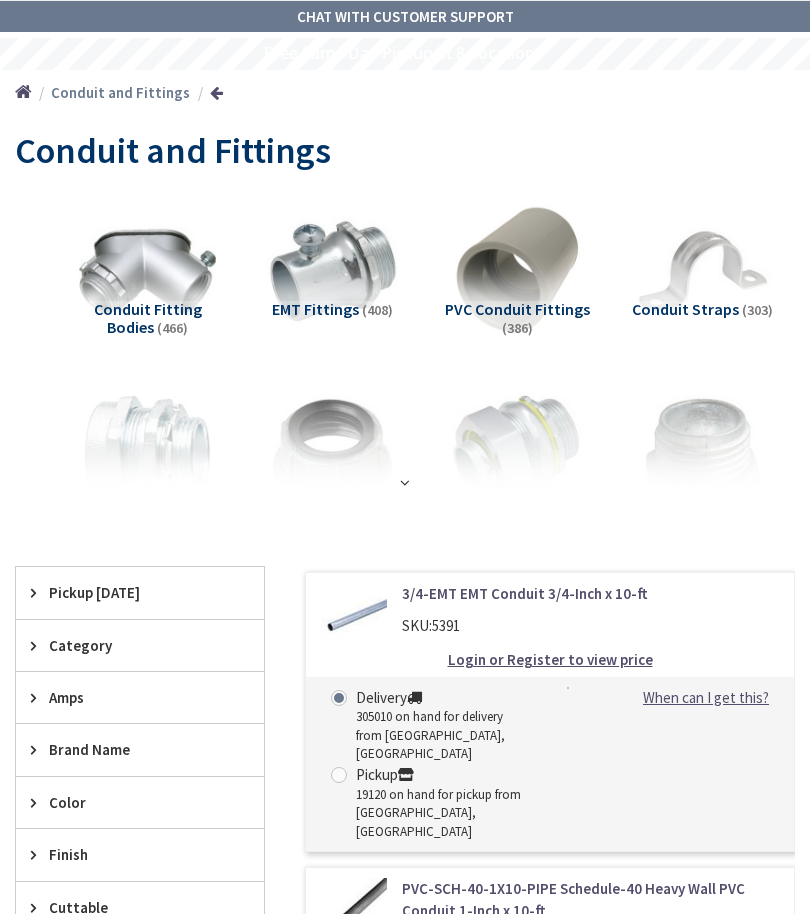 click at bounding box center (148, 272) 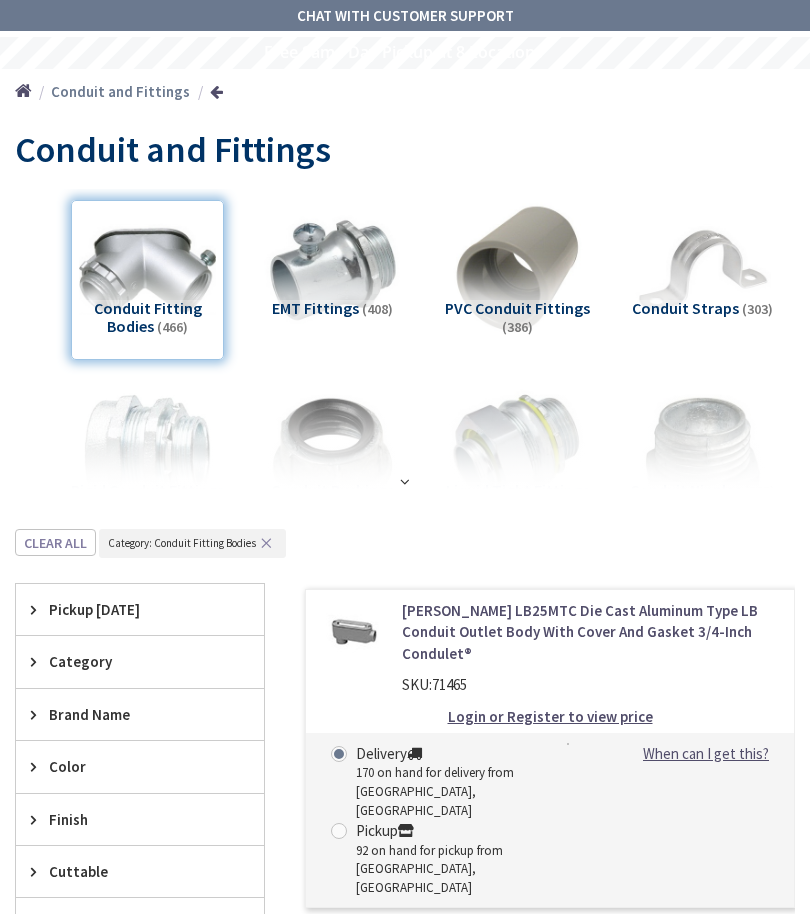 scroll, scrollTop: 0, scrollLeft: 0, axis: both 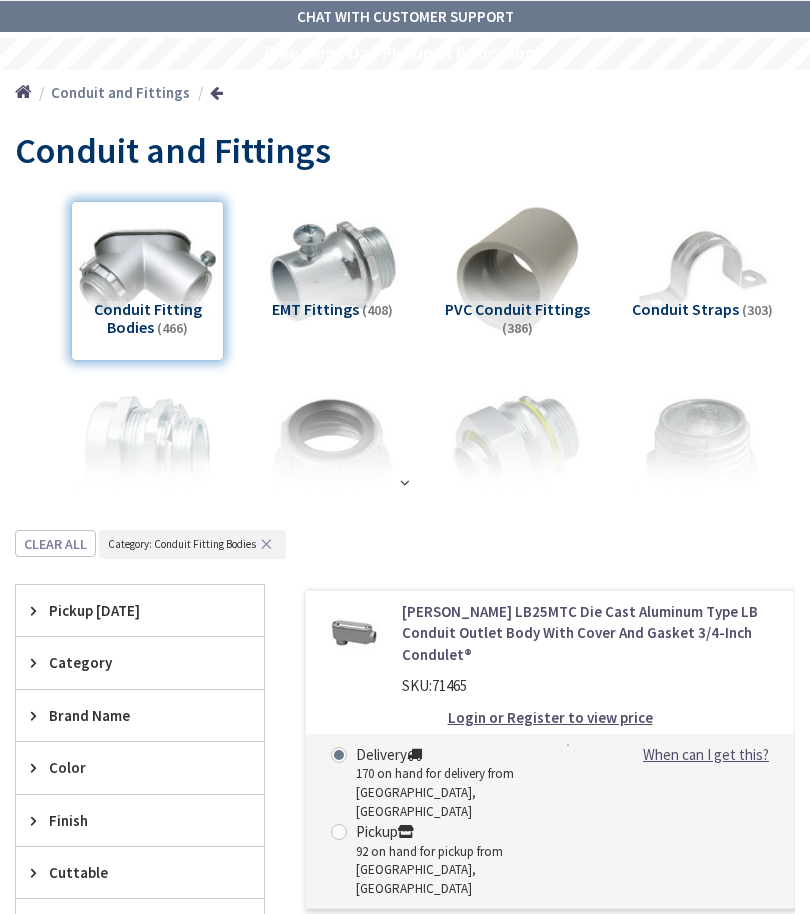 click on "Category" at bounding box center (130, 662) 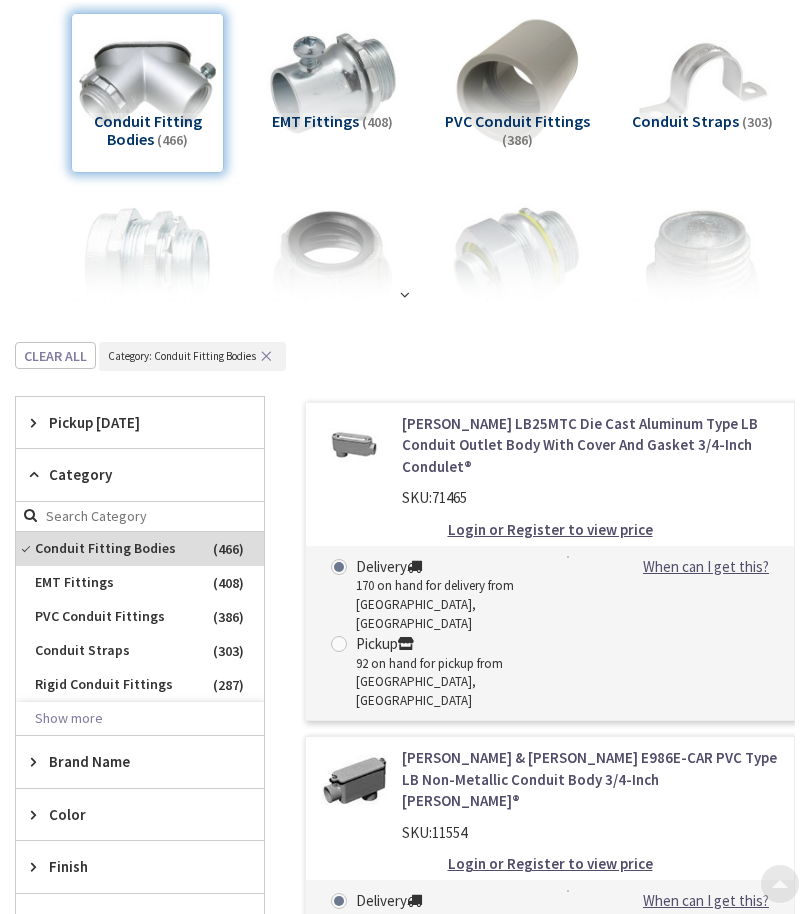 scroll, scrollTop: 234, scrollLeft: 0, axis: vertical 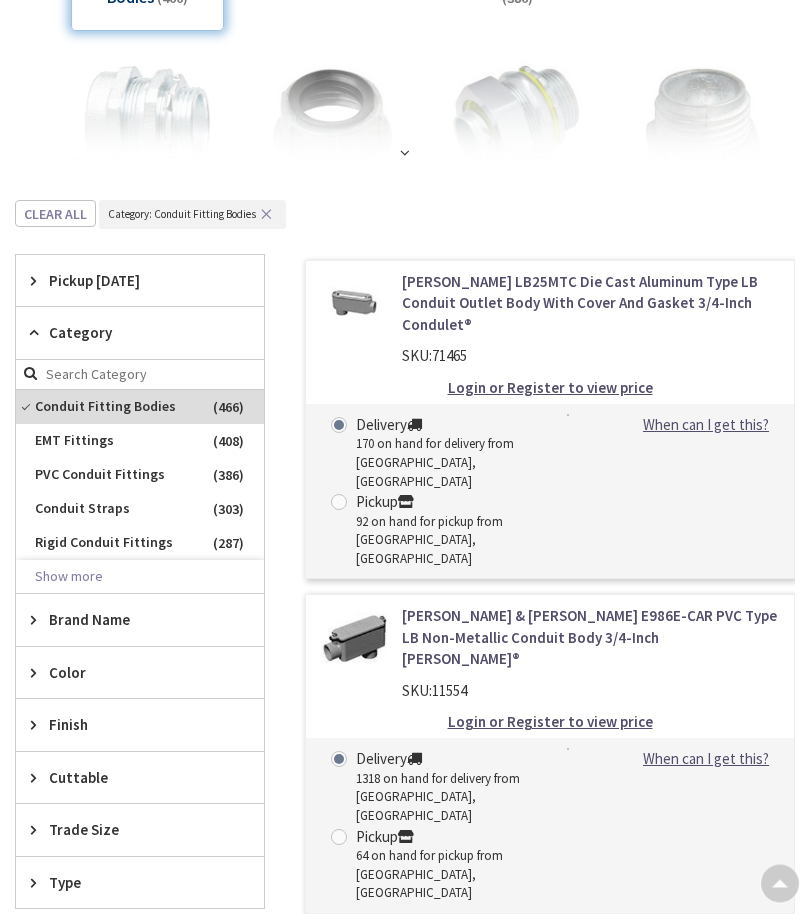 click on "Show more" at bounding box center (140, 578) 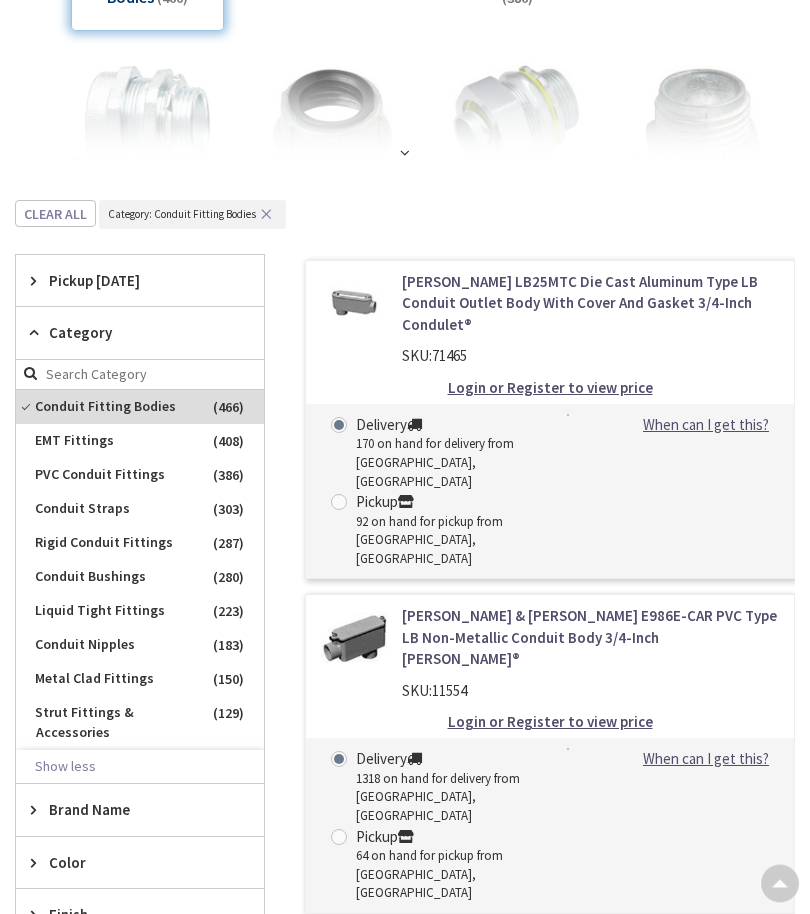 scroll, scrollTop: 330, scrollLeft: 0, axis: vertical 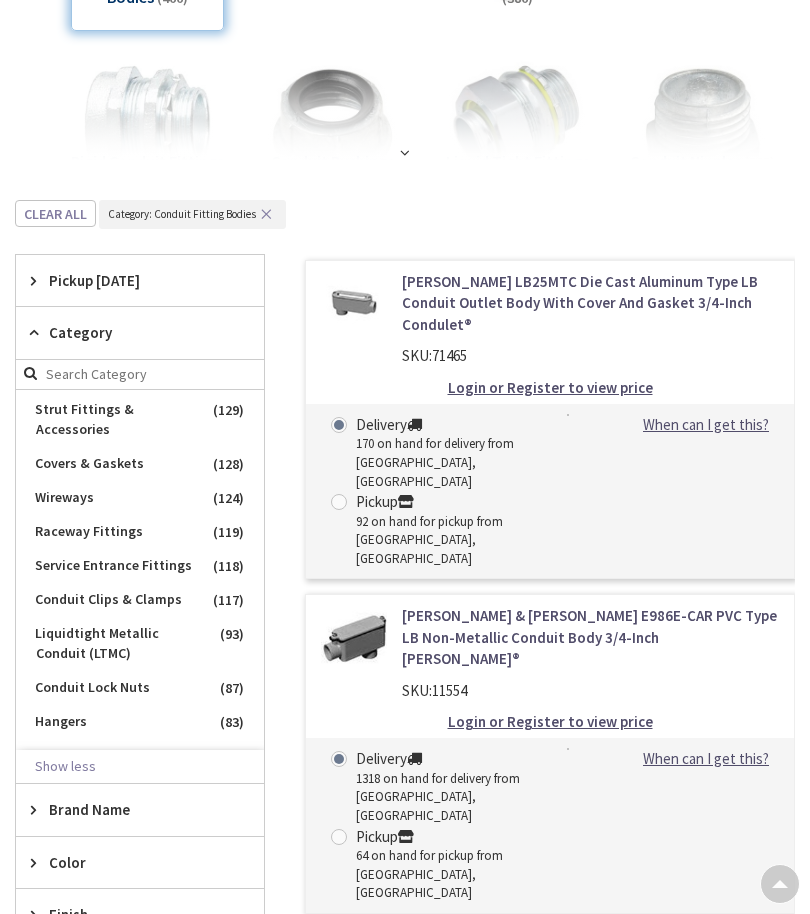 click on "Conduit Clips & Clamps" at bounding box center (140, 600) 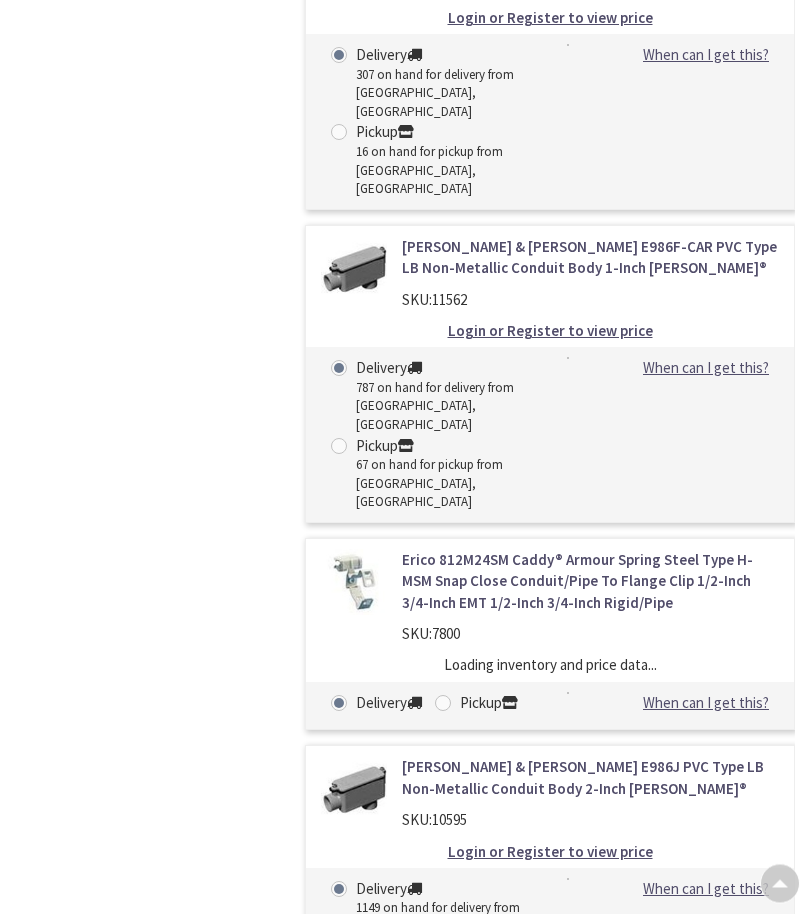 scroll, scrollTop: 6776, scrollLeft: 0, axis: vertical 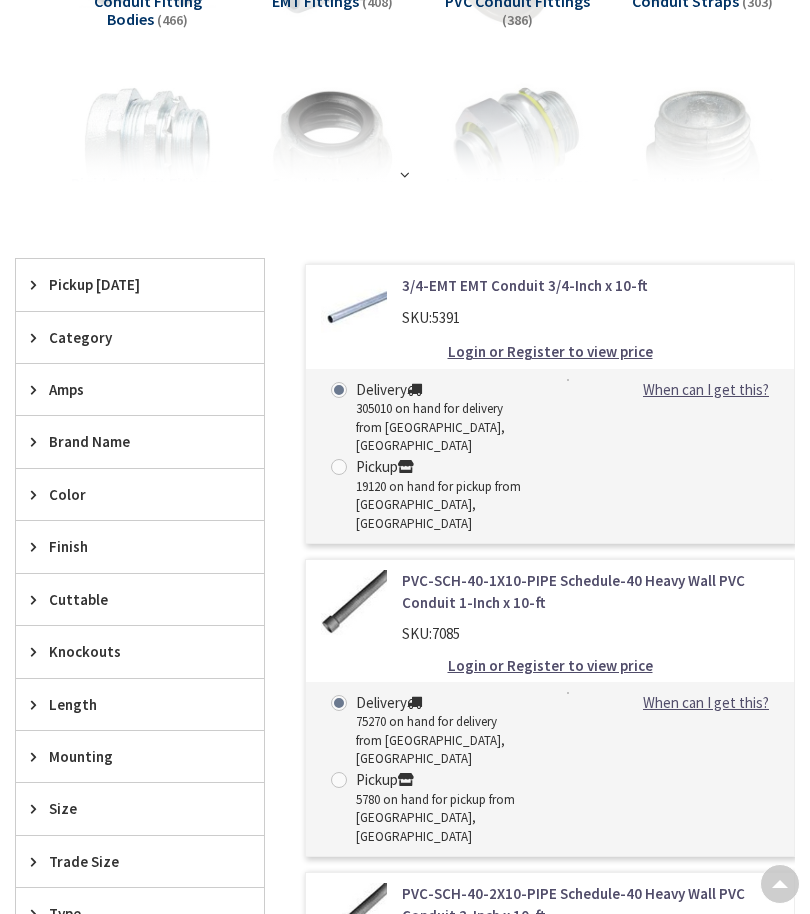 click on "Category" at bounding box center (130, 337) 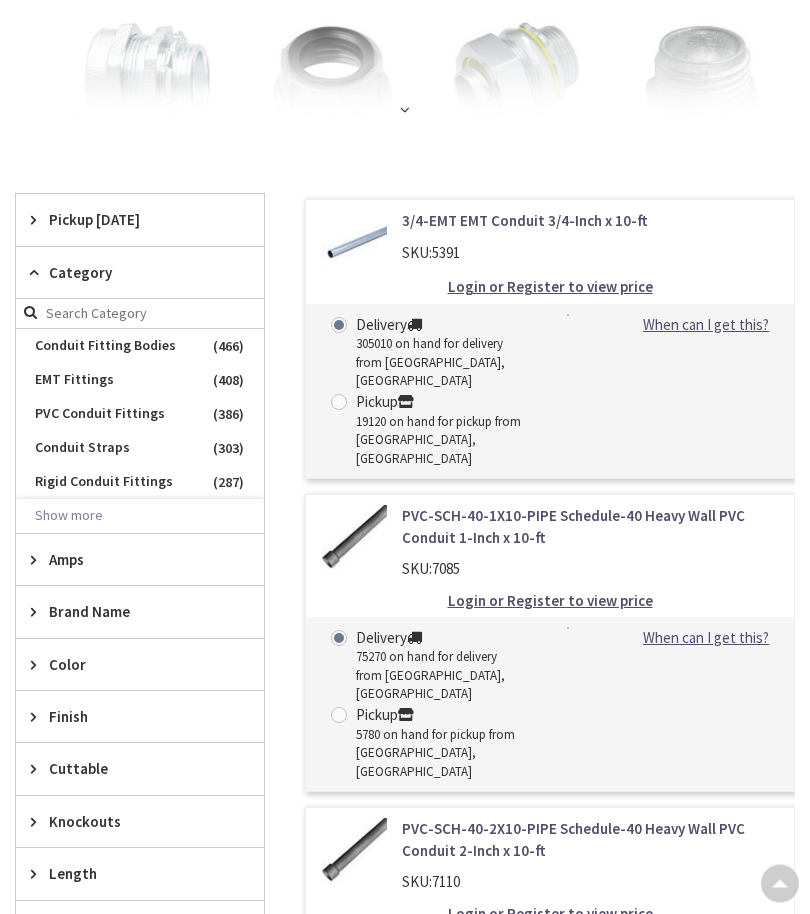 scroll, scrollTop: 309, scrollLeft: 0, axis: vertical 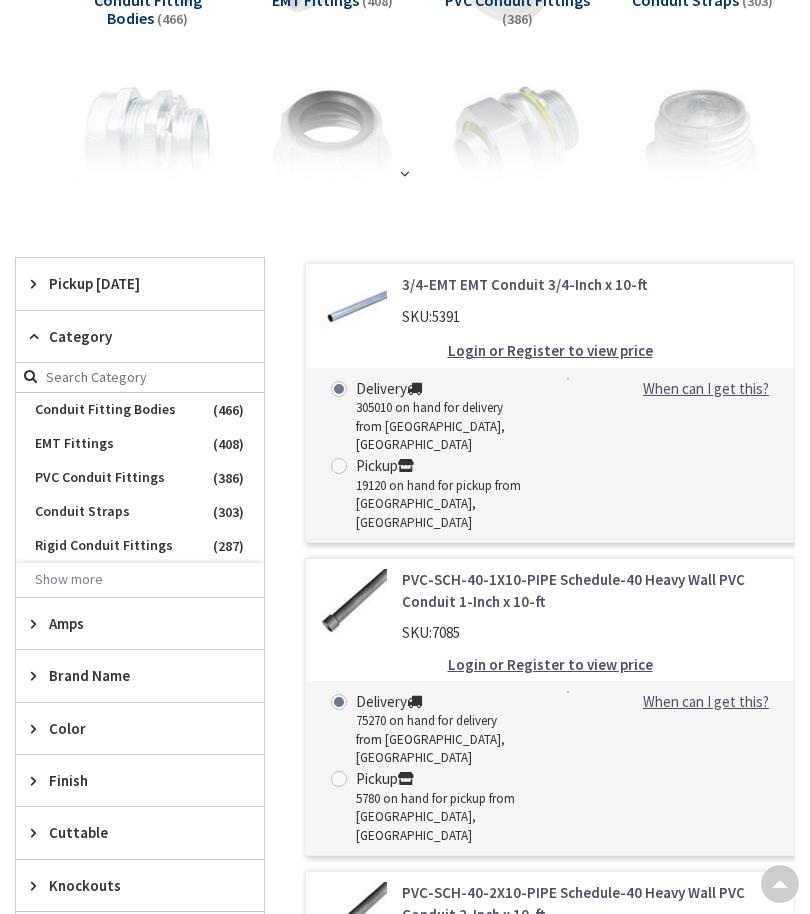 click on "EMT Fittings" at bounding box center (140, 444) 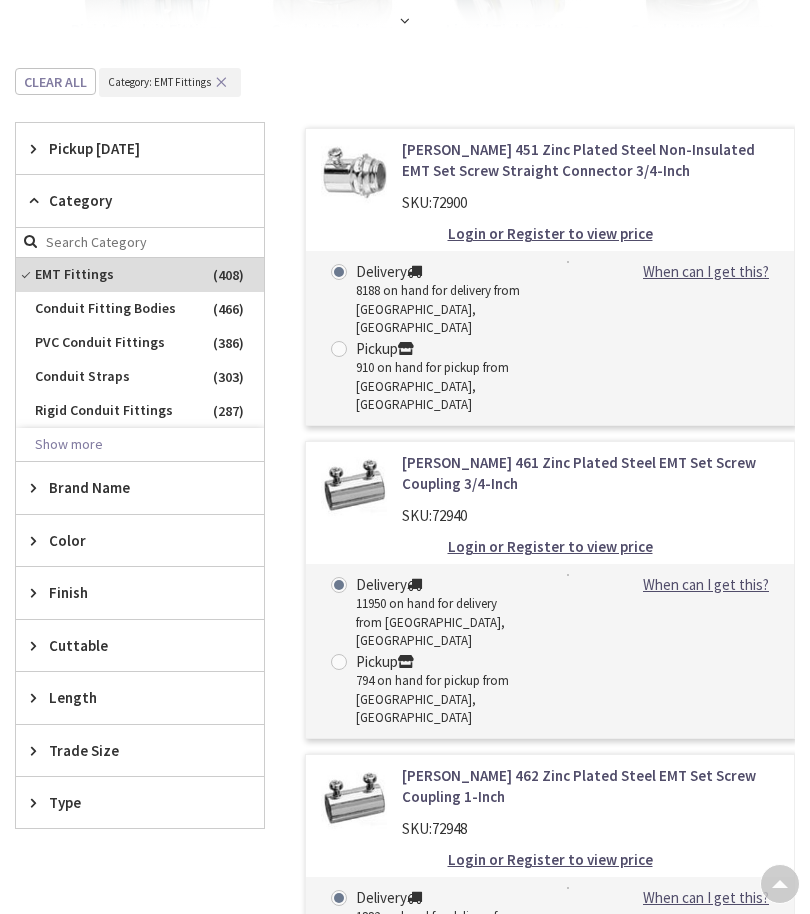 scroll, scrollTop: 539, scrollLeft: 0, axis: vertical 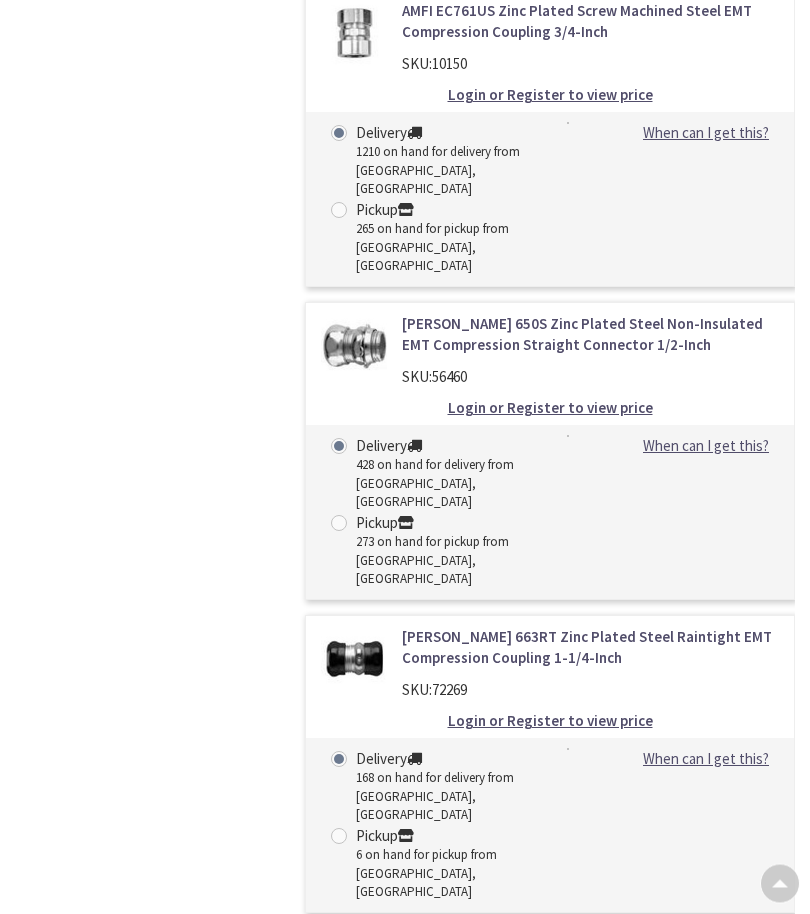 click on "Crouse-Hinds 1651 Zinc Plated Steel Insulated EMT Compression Straight Connector 3/4-Inch" at bounding box center (590, 1587) 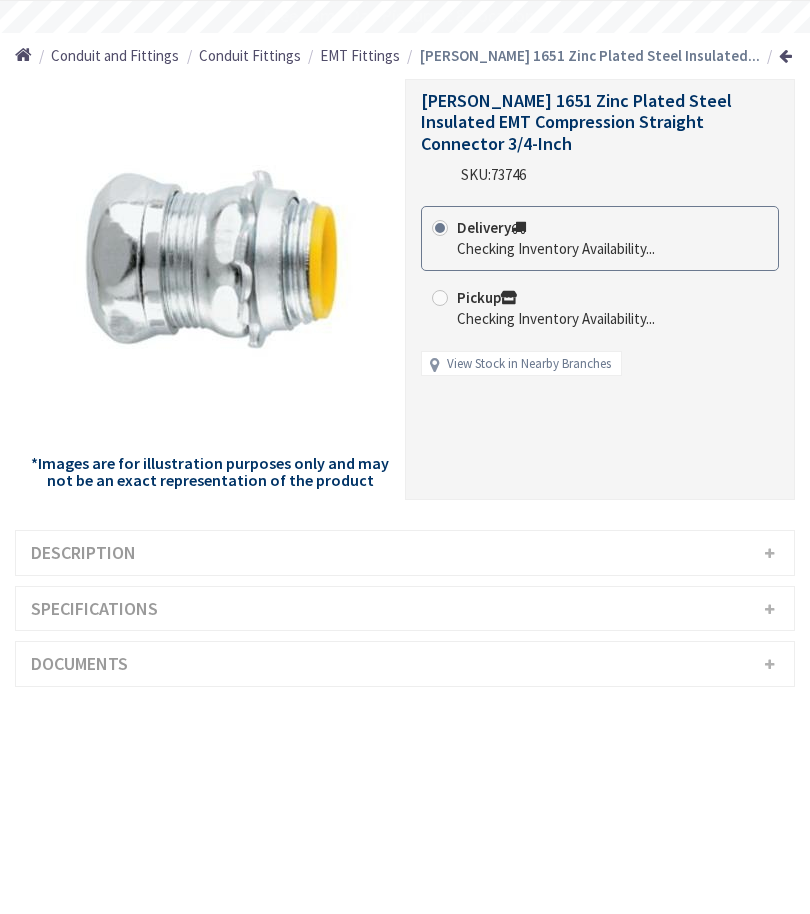 scroll, scrollTop: 0, scrollLeft: 0, axis: both 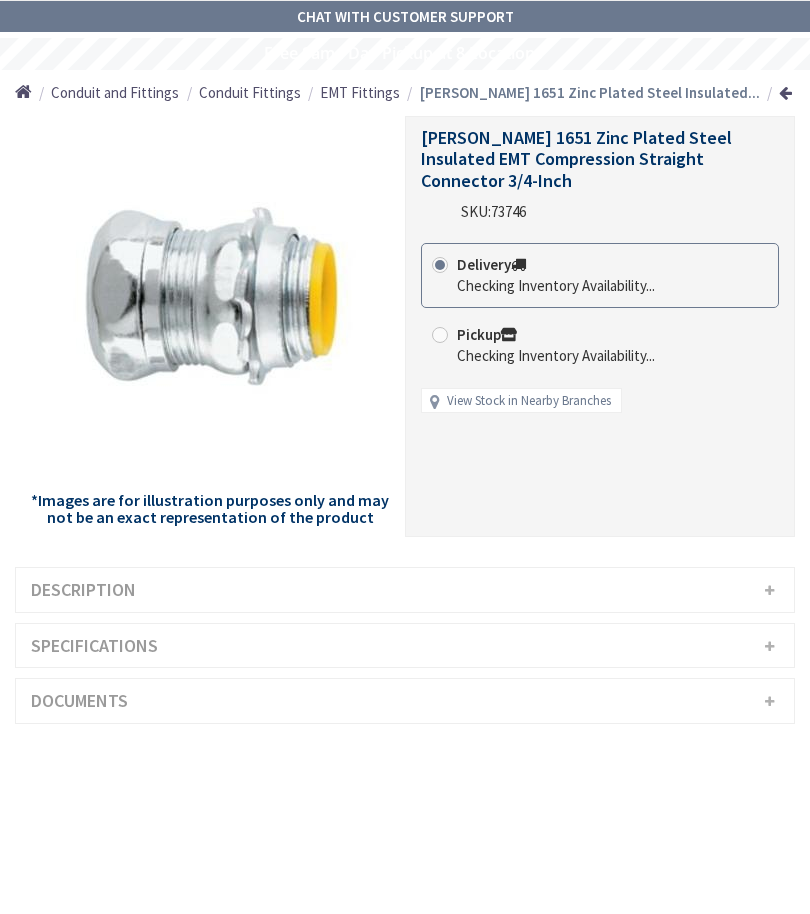 click on "Description" at bounding box center (405, 590) 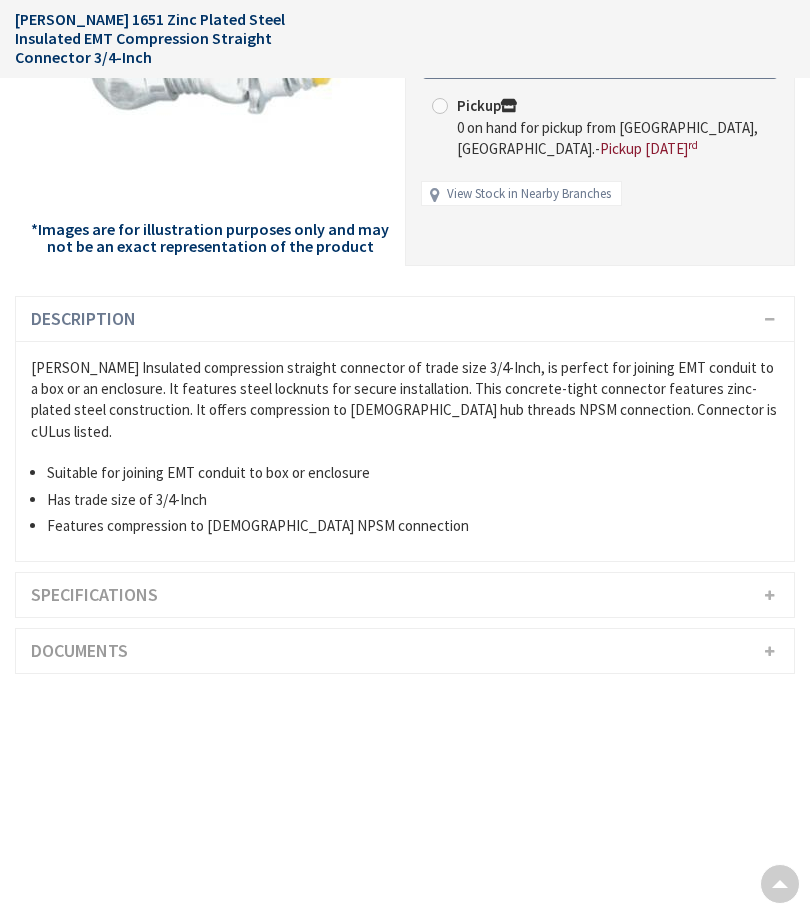scroll, scrollTop: 271, scrollLeft: 0, axis: vertical 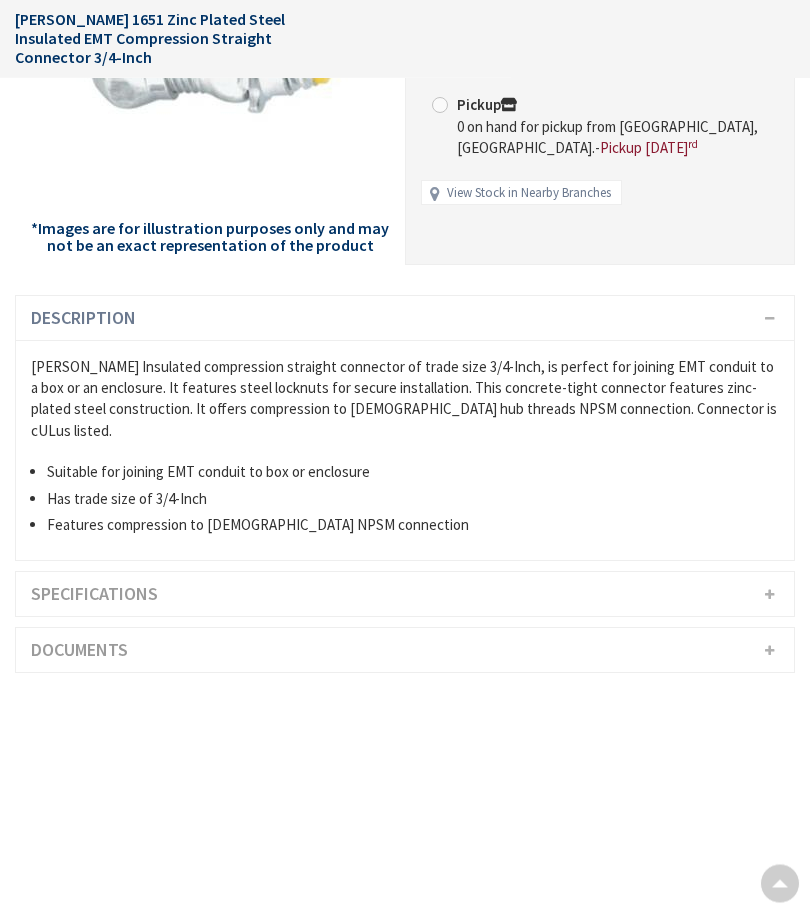 click on "Documents" at bounding box center (405, 651) 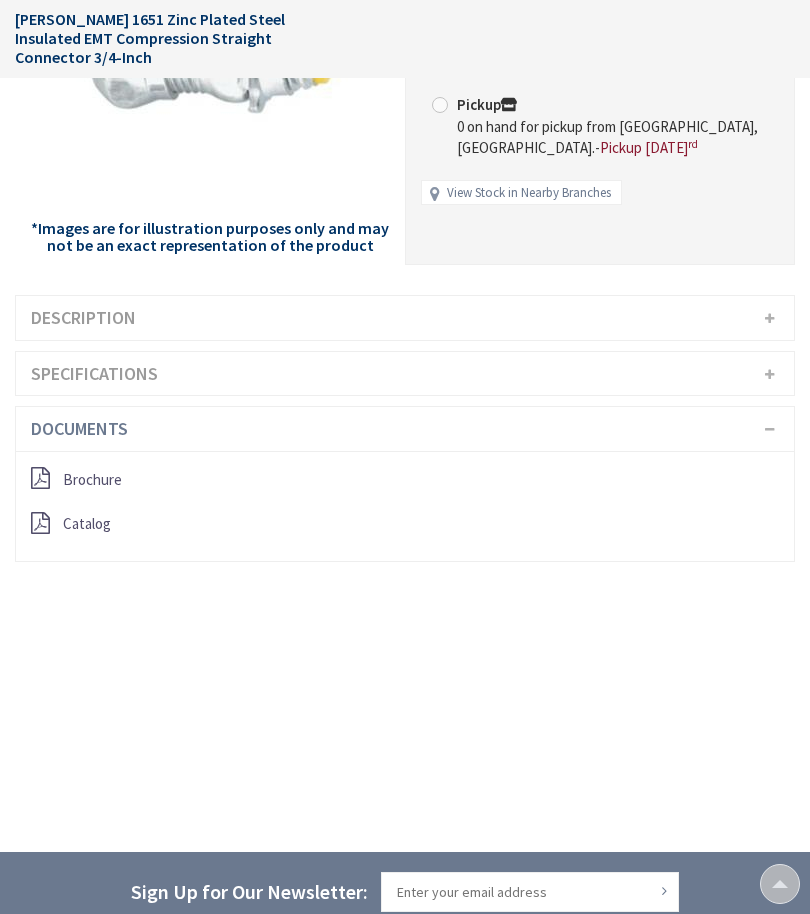 click on "Brochure" at bounding box center (92, 479) 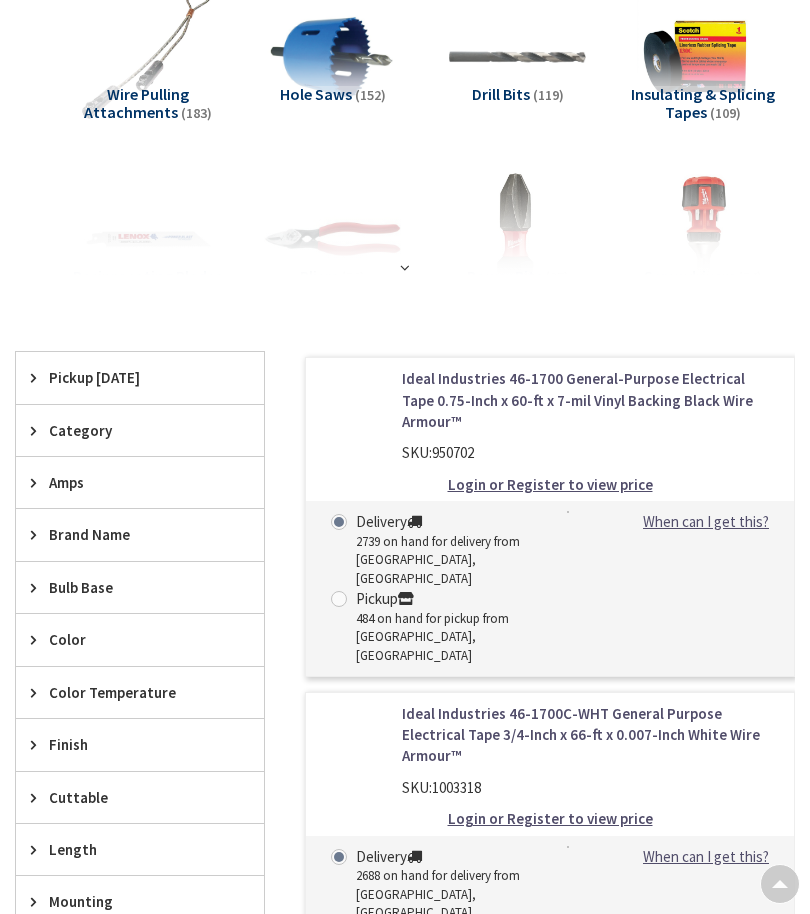 scroll, scrollTop: 226, scrollLeft: 0, axis: vertical 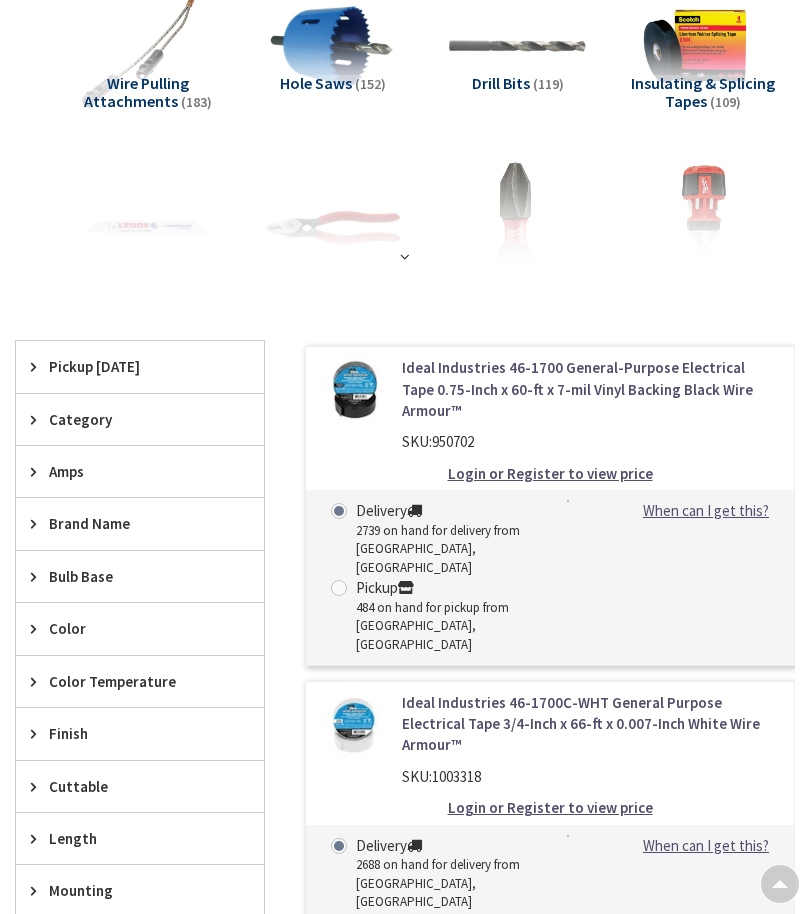 click on "Category" at bounding box center (130, 419) 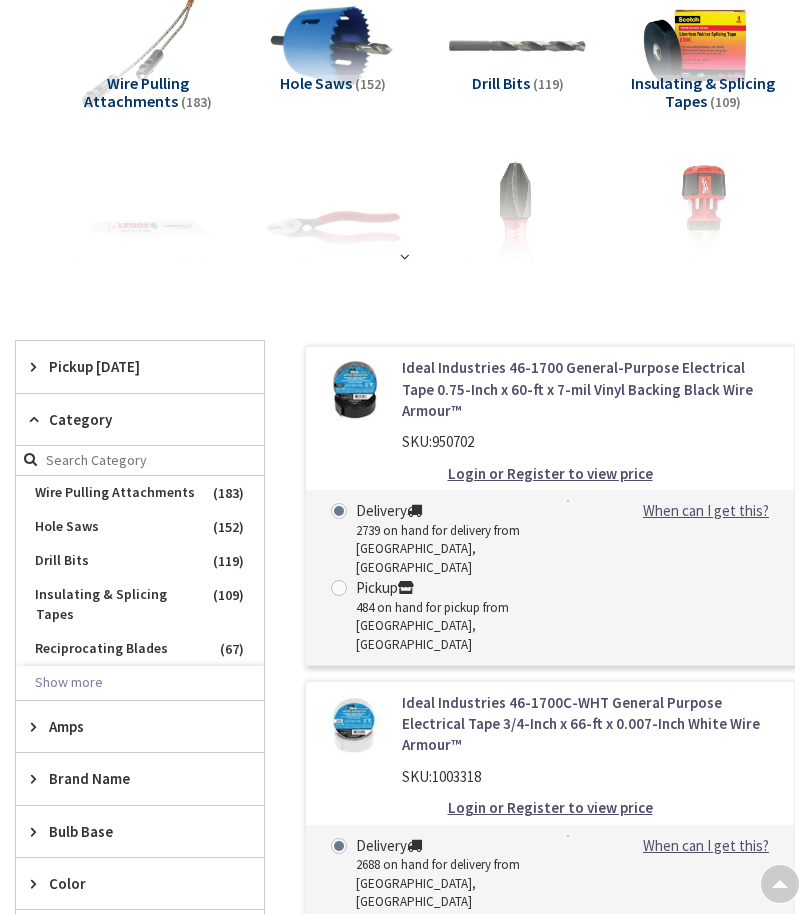 scroll, scrollTop: 0, scrollLeft: 0, axis: both 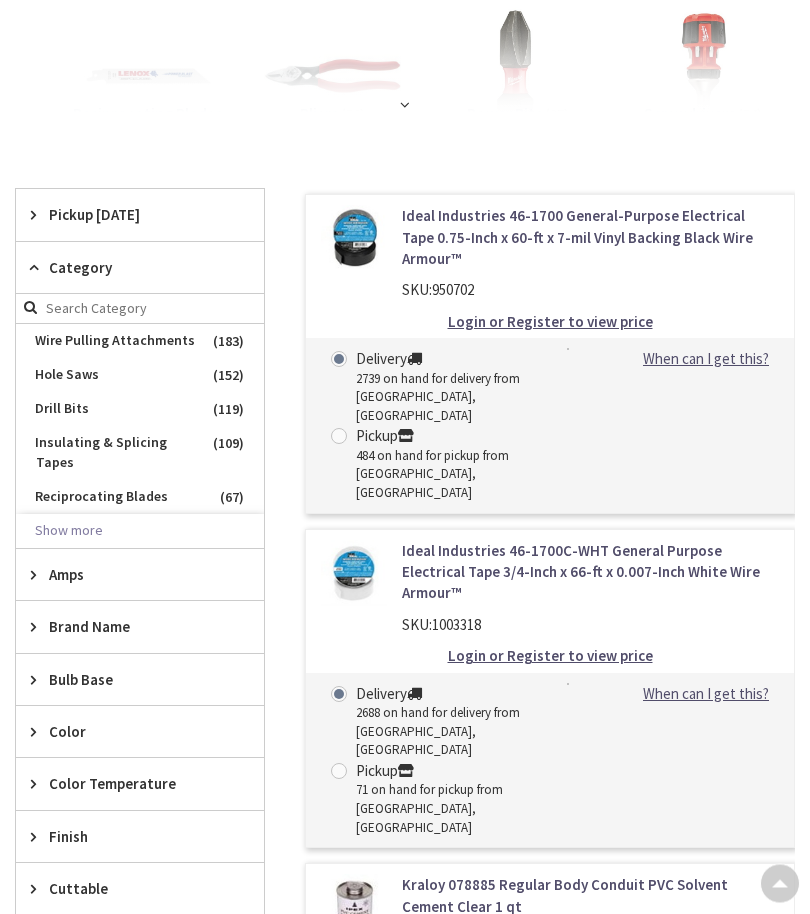 click on "Show more" at bounding box center (140, 532) 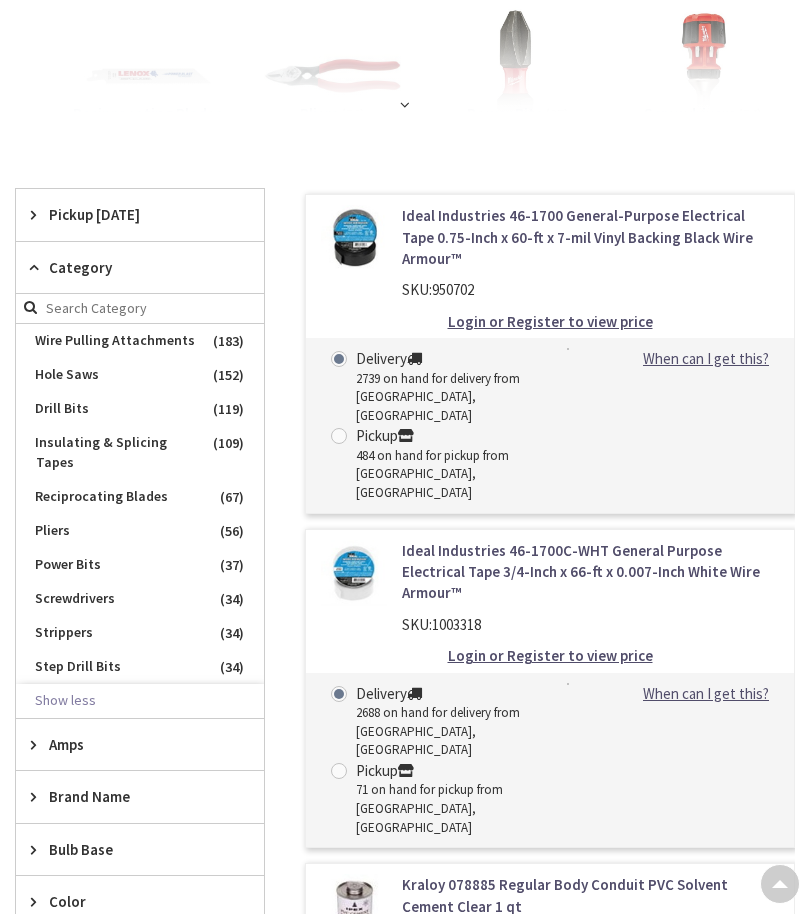 click on "Screwdrivers" at bounding box center [140, 599] 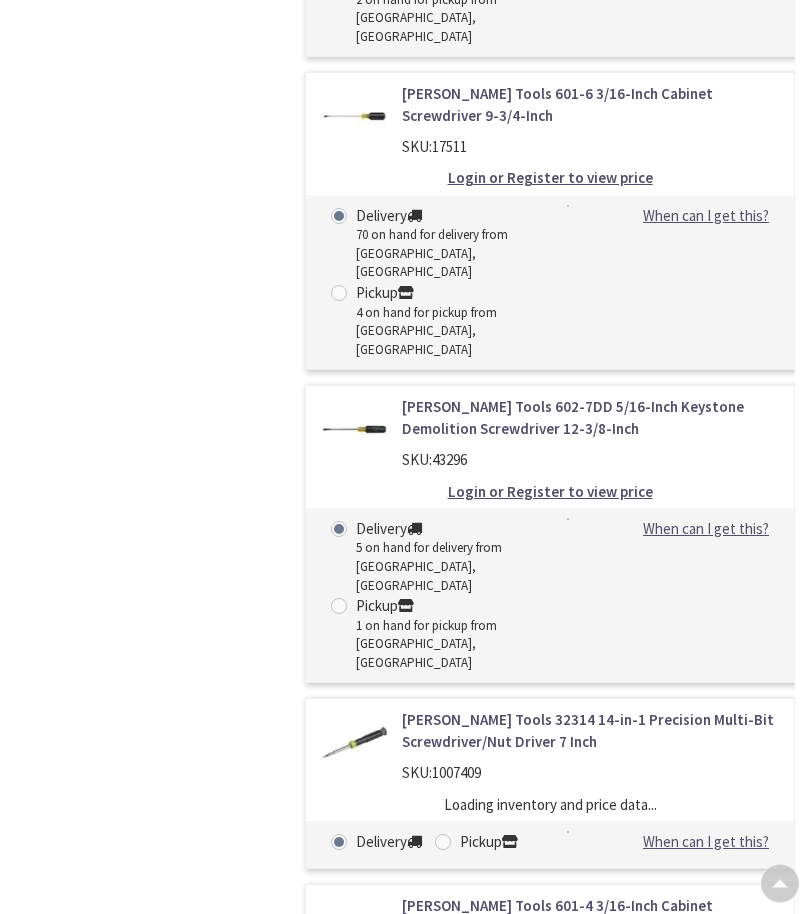 scroll, scrollTop: 3022, scrollLeft: 0, axis: vertical 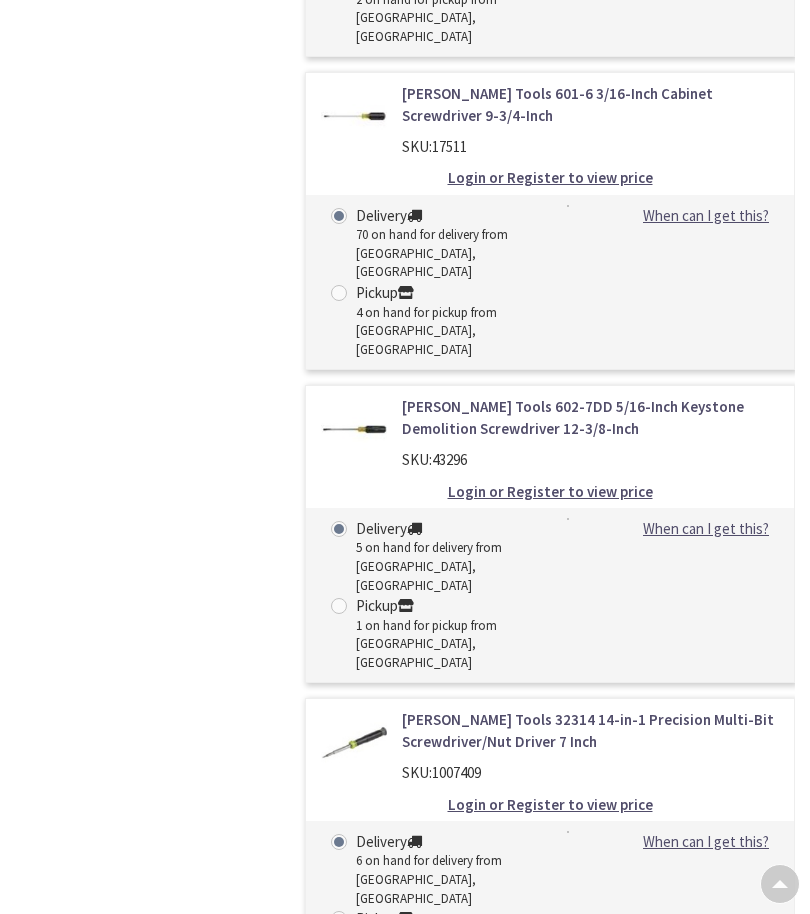 click on "Klein Tools 601-4 3/16-Inch Cabinet Screwdriver 7-3/4-Inch" at bounding box center [590, 1043] 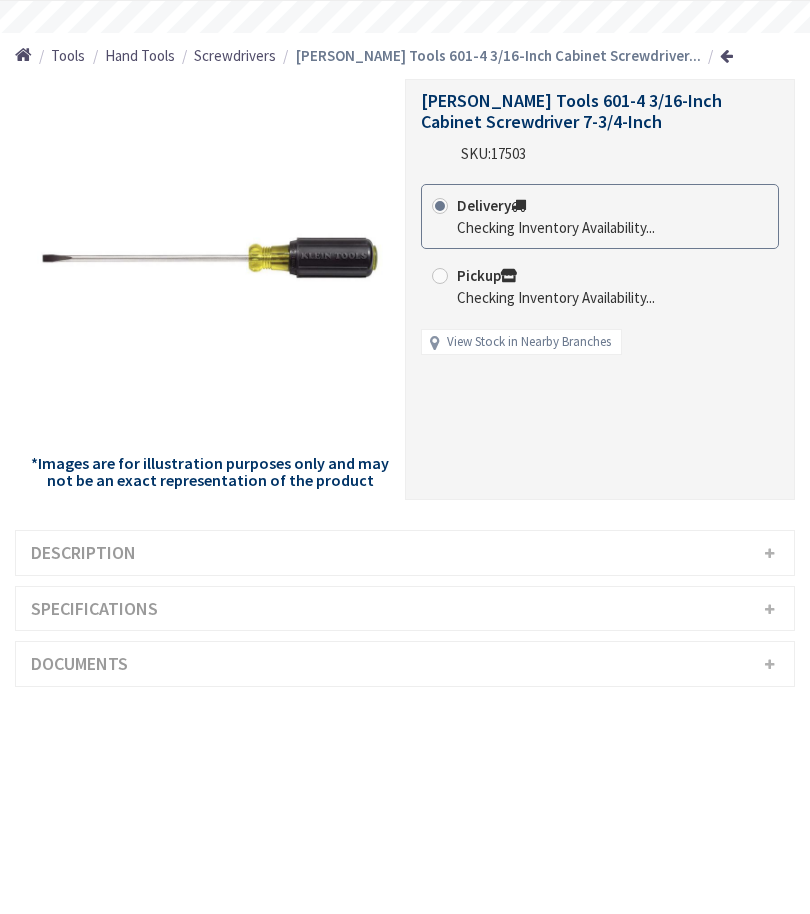 scroll, scrollTop: 0, scrollLeft: 0, axis: both 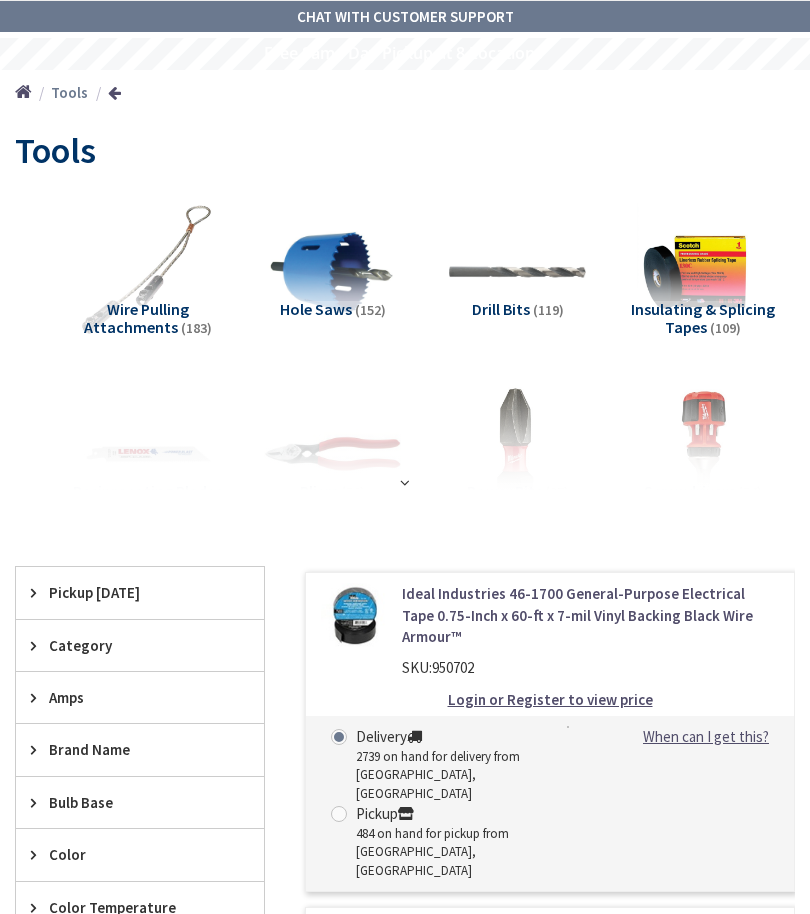 click at bounding box center (405, 435) 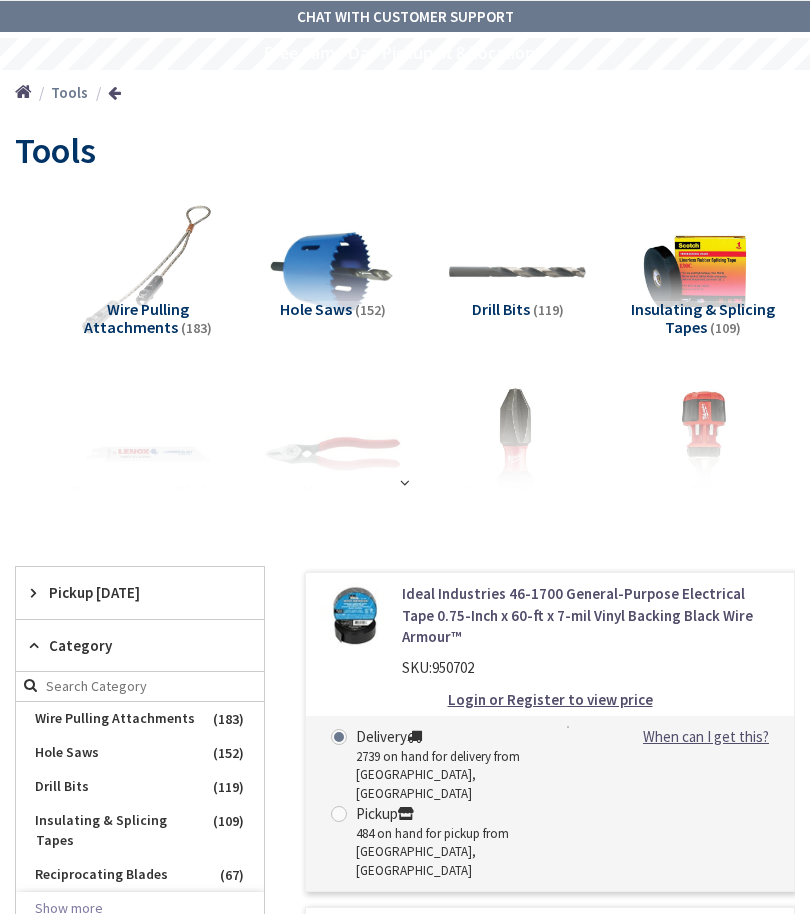 scroll, scrollTop: 0, scrollLeft: 0, axis: both 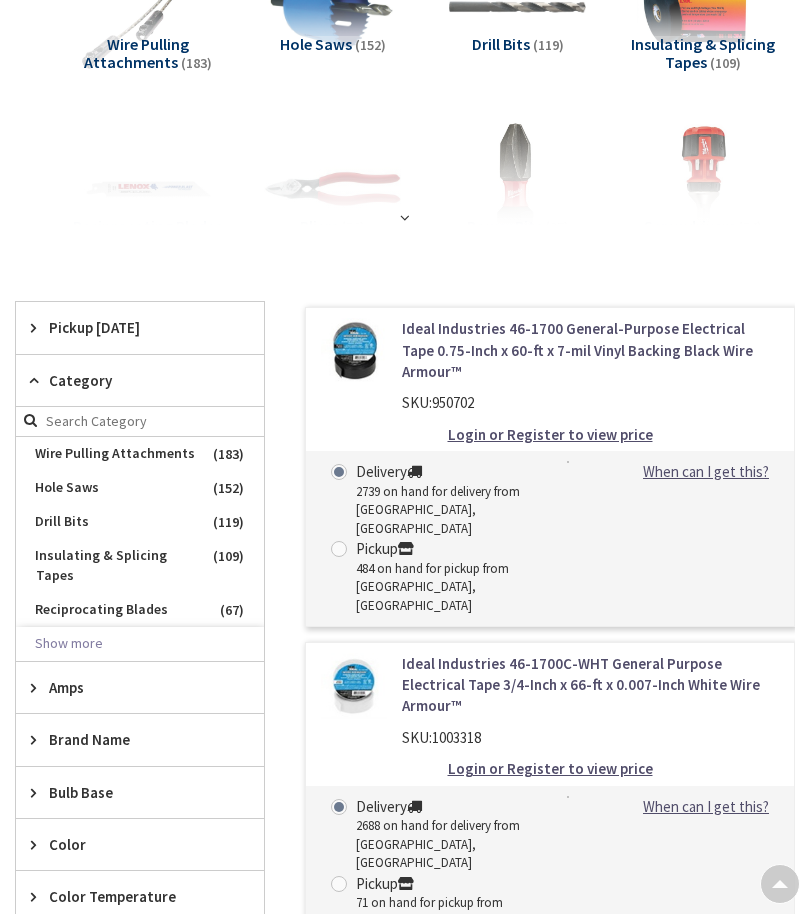 click on "Show more" at bounding box center (140, 644) 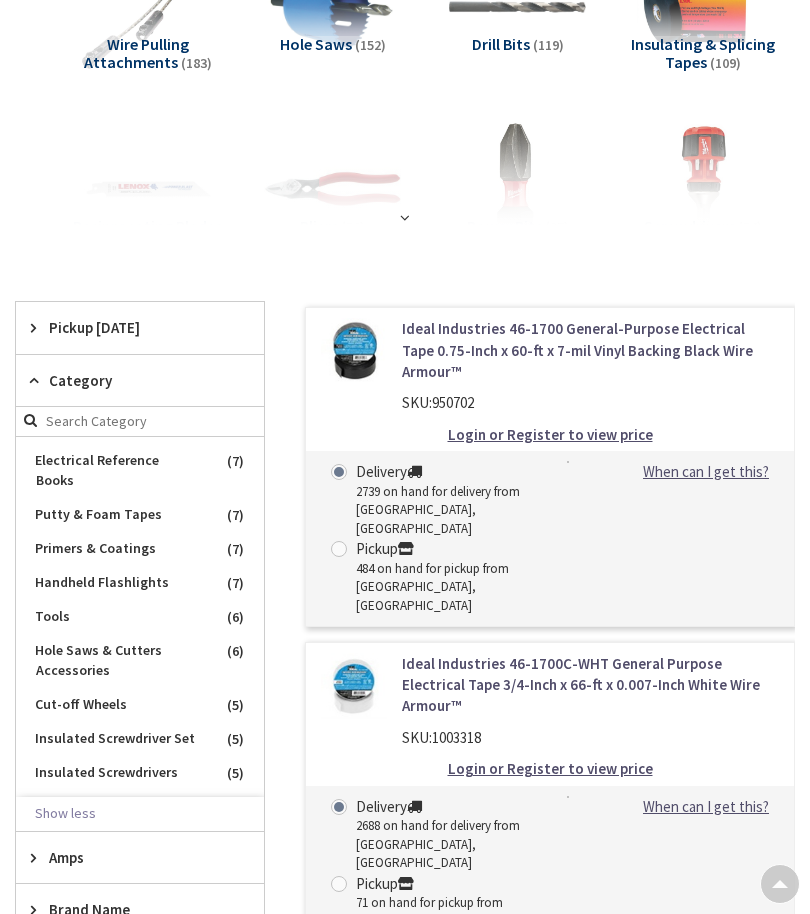 scroll, scrollTop: 2090, scrollLeft: 0, axis: vertical 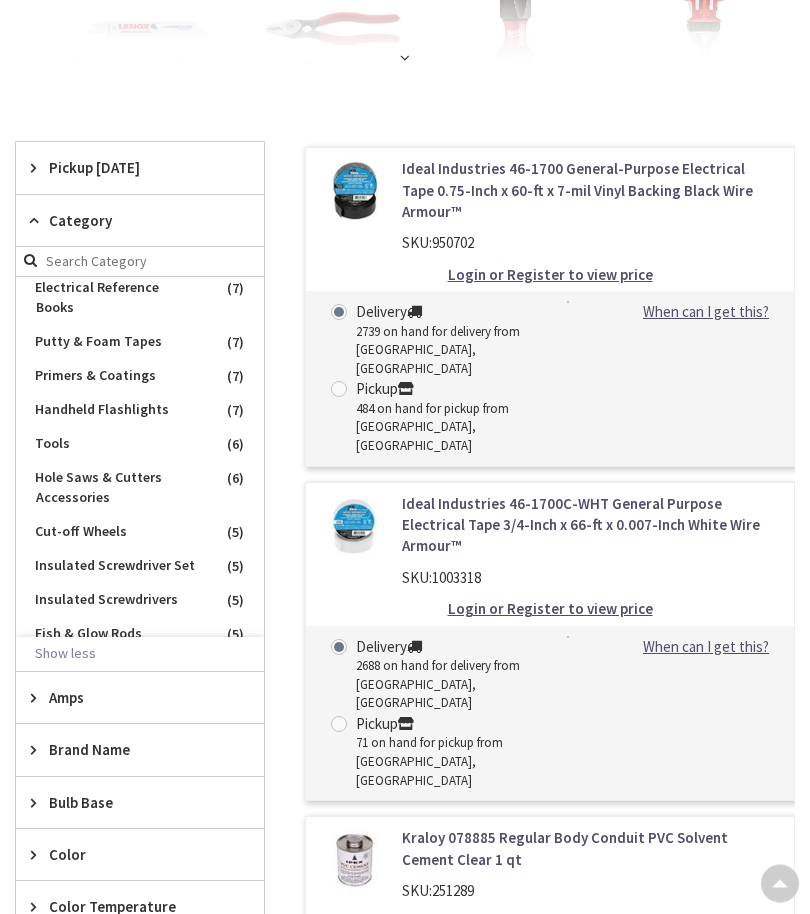 click on "Insulated Screwdrivers" at bounding box center (140, 601) 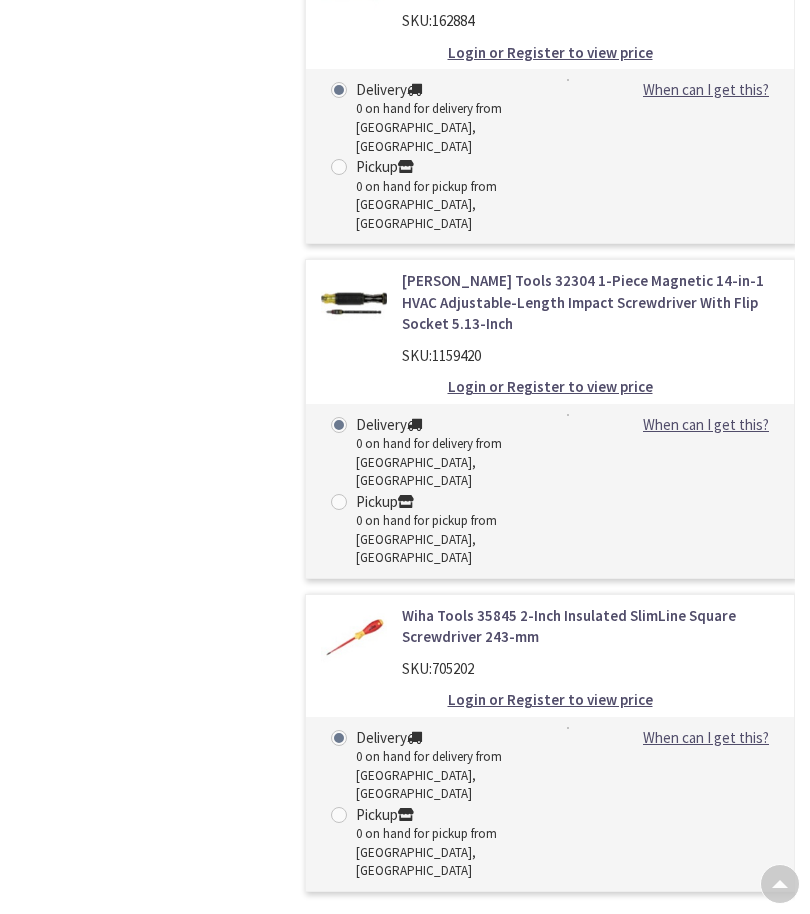 scroll, scrollTop: 1290, scrollLeft: 0, axis: vertical 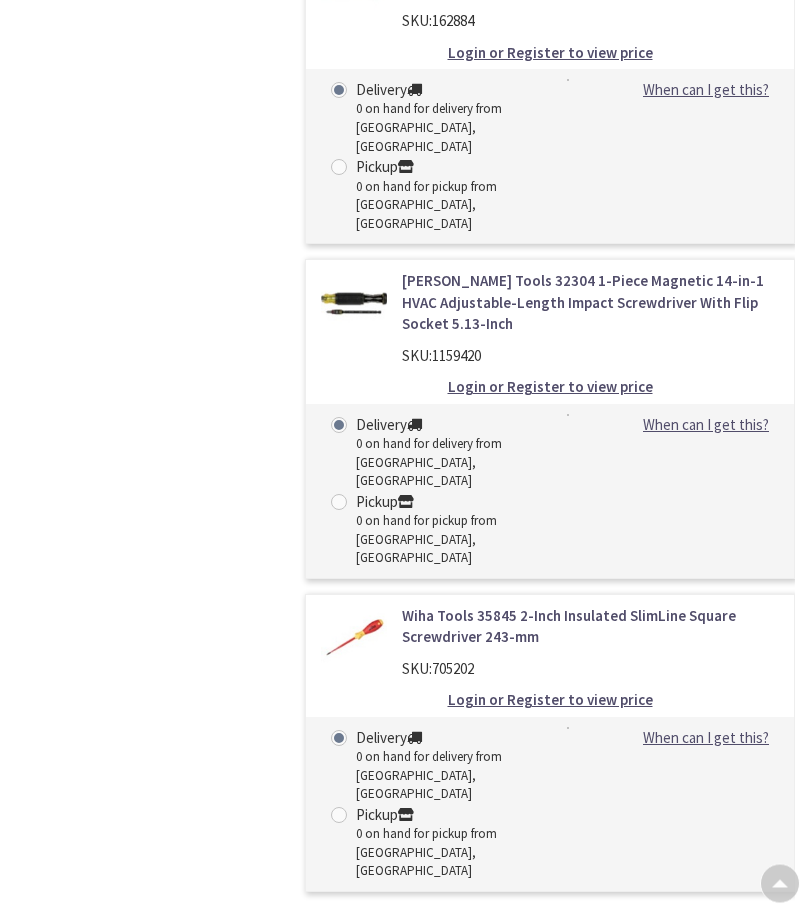 click on "Wiha Tools 35845 2-Inch Insulated SlimLine Square Screwdriver 243-mm" at bounding box center (590, 627) 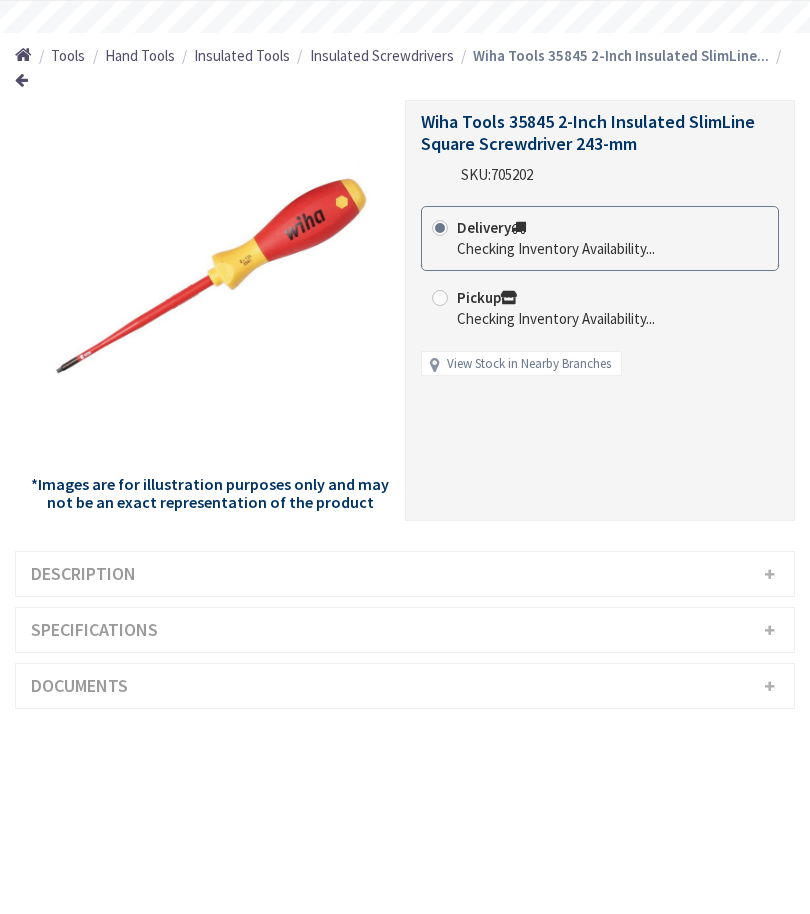 scroll, scrollTop: 0, scrollLeft: 0, axis: both 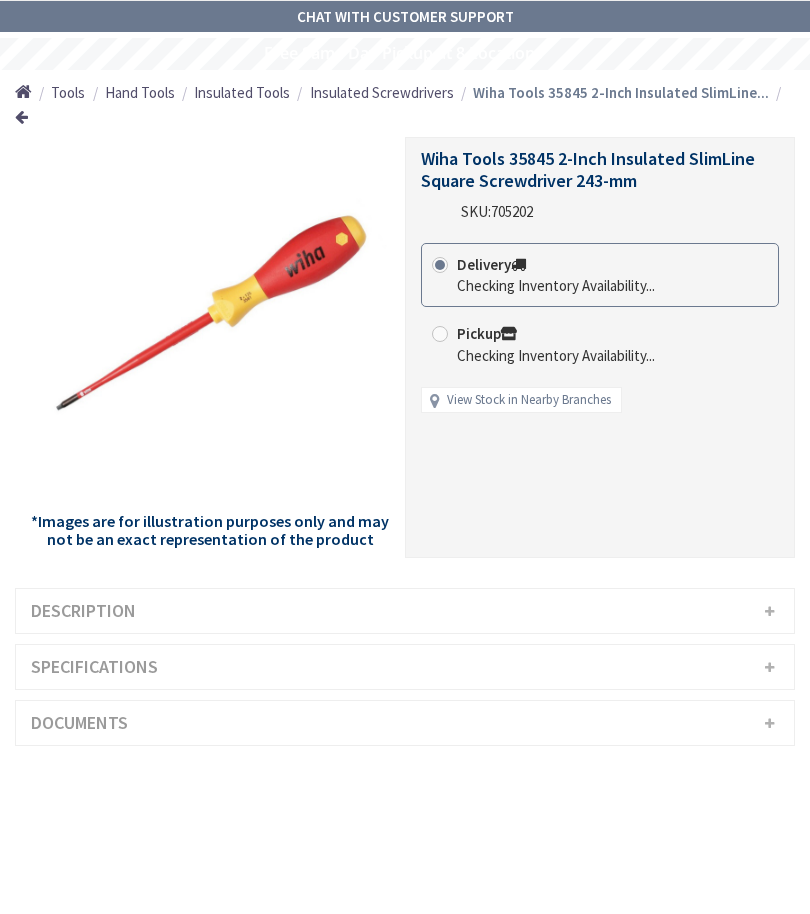 click on "Documents" at bounding box center [405, 723] 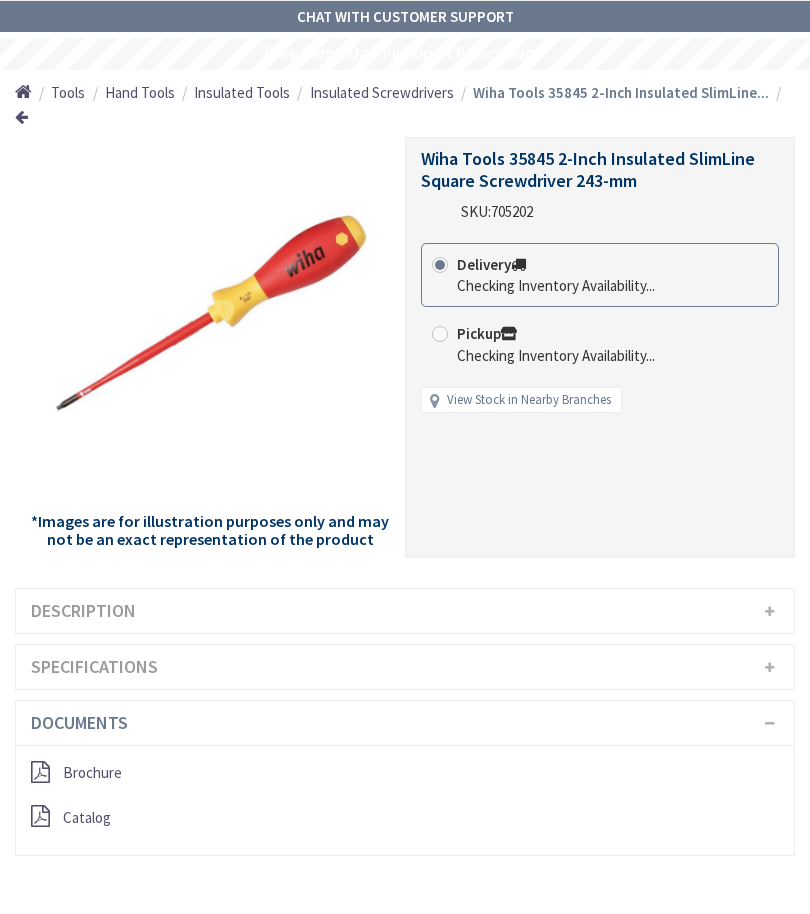 click on "Brochure" at bounding box center [92, 772] 